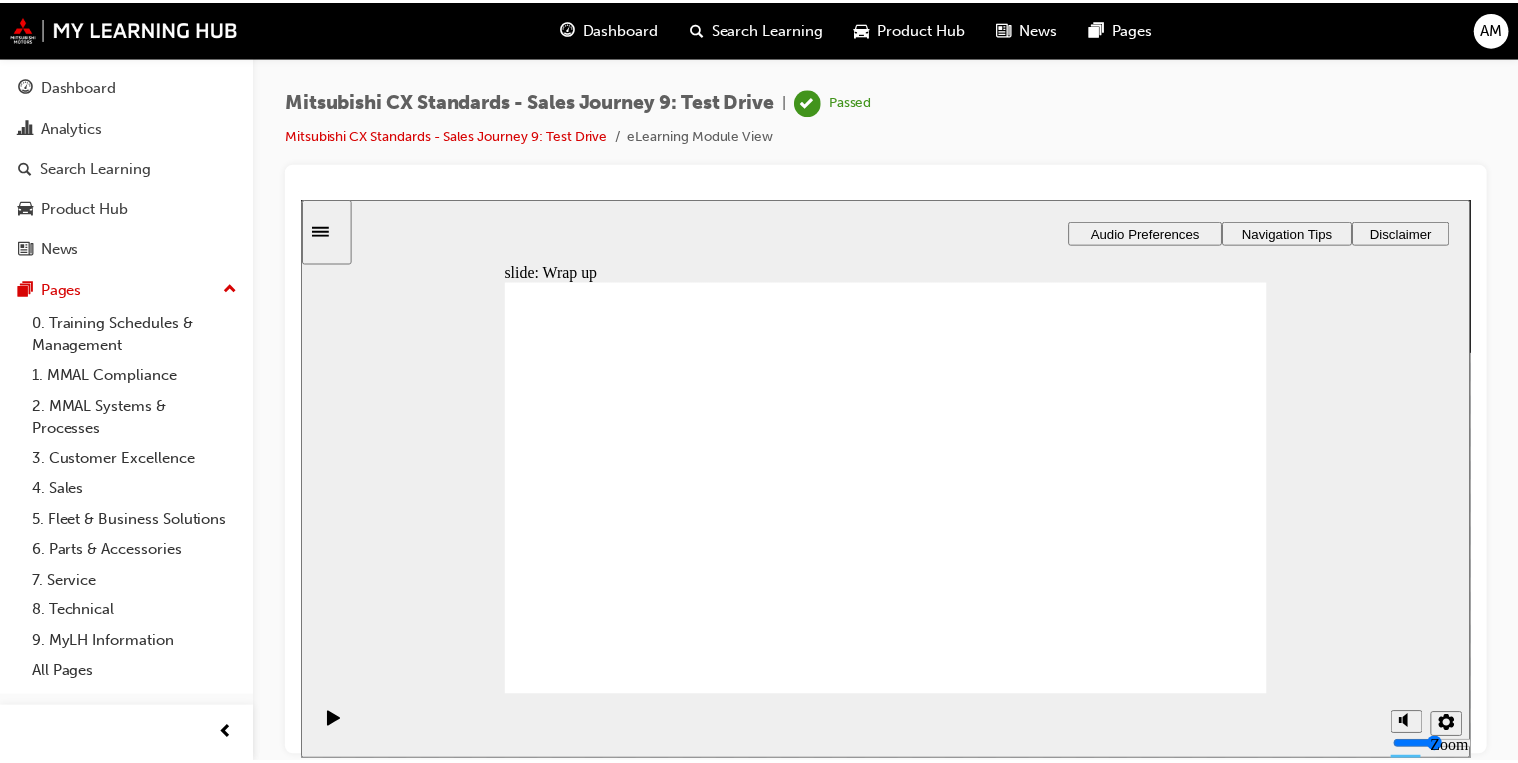 scroll, scrollTop: 0, scrollLeft: 0, axis: both 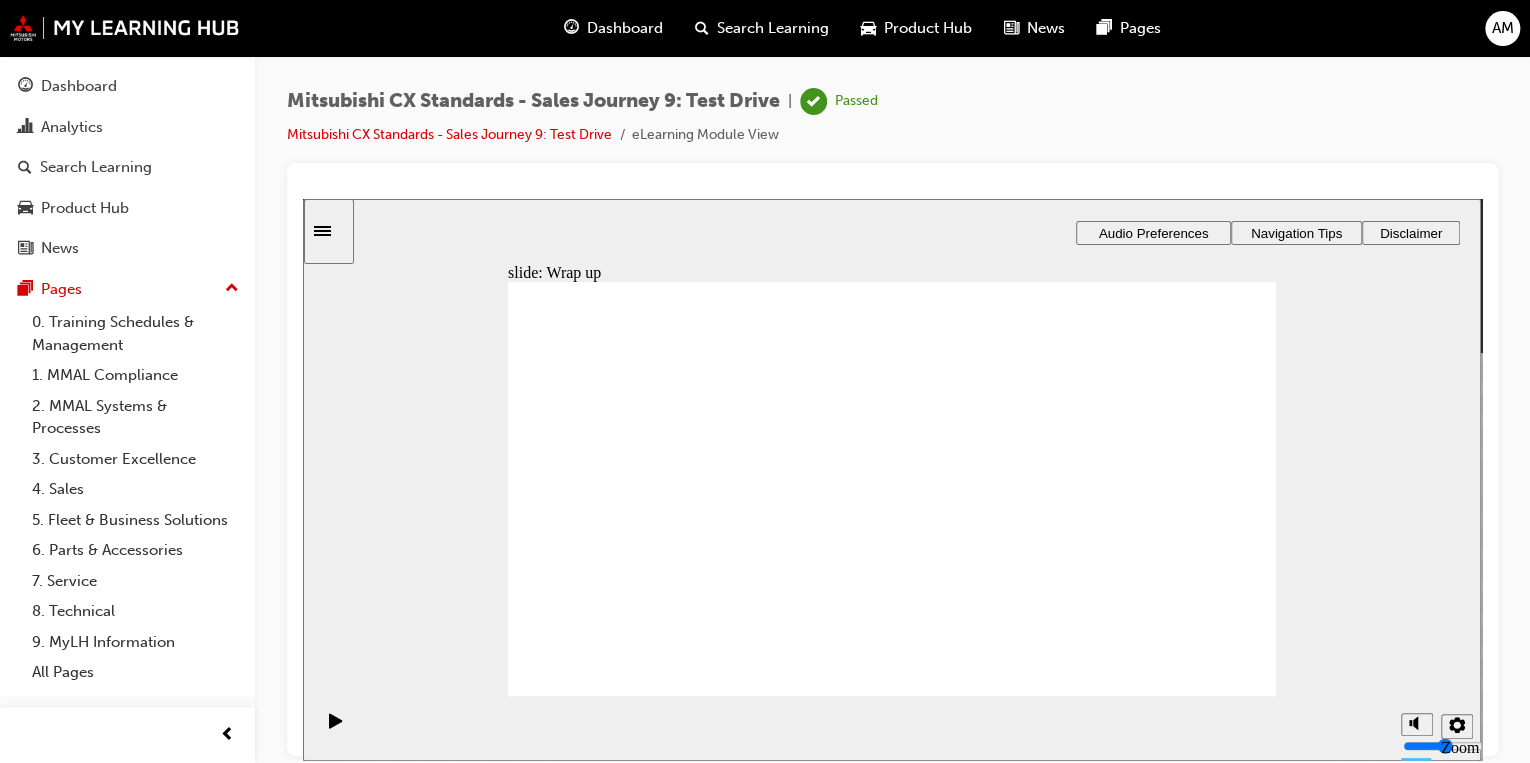 drag, startPoint x: 1184, startPoint y: 658, endPoint x: 1196, endPoint y: 654, distance: 12.649111 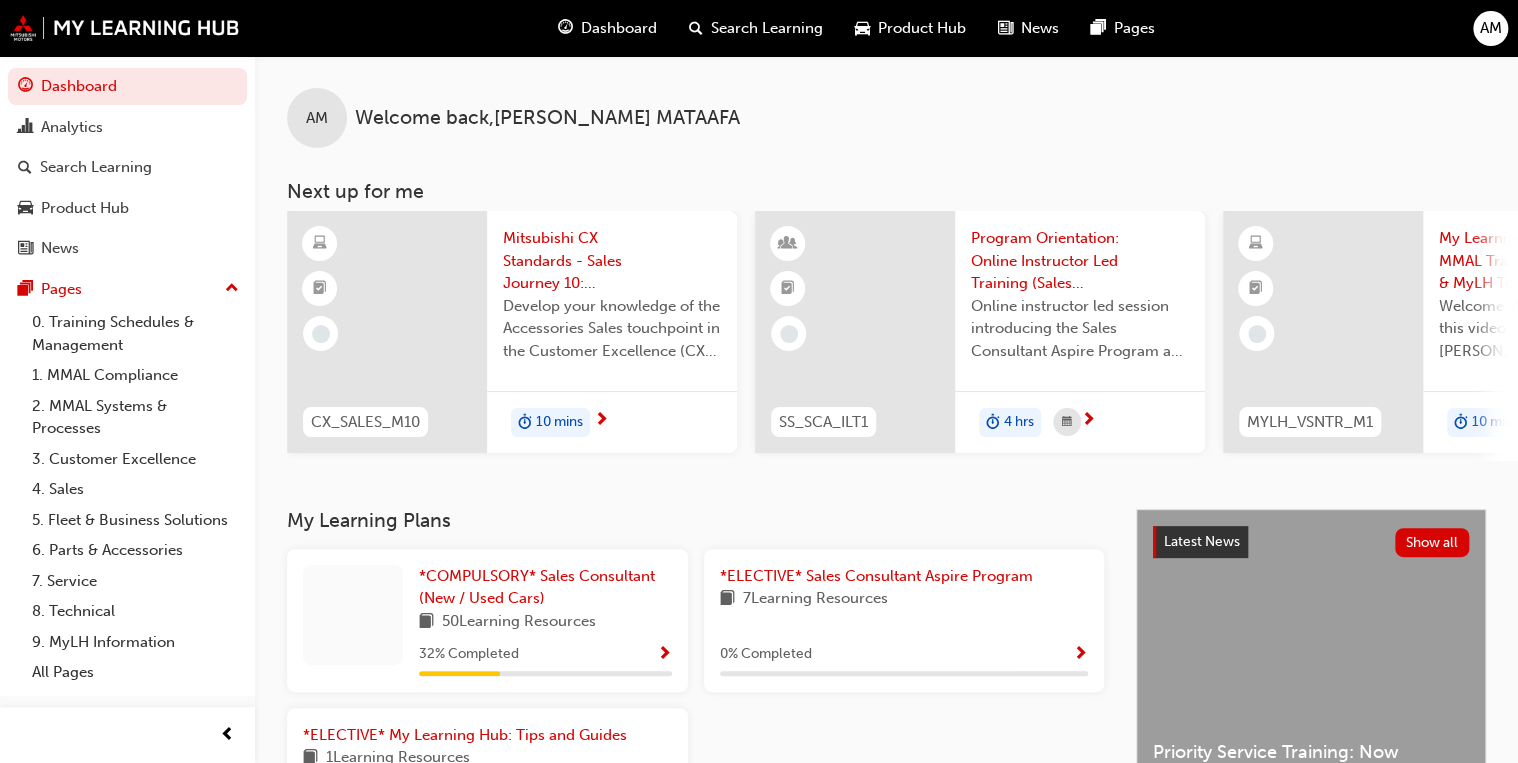 click on "50  Learning Resources" at bounding box center (519, 622) 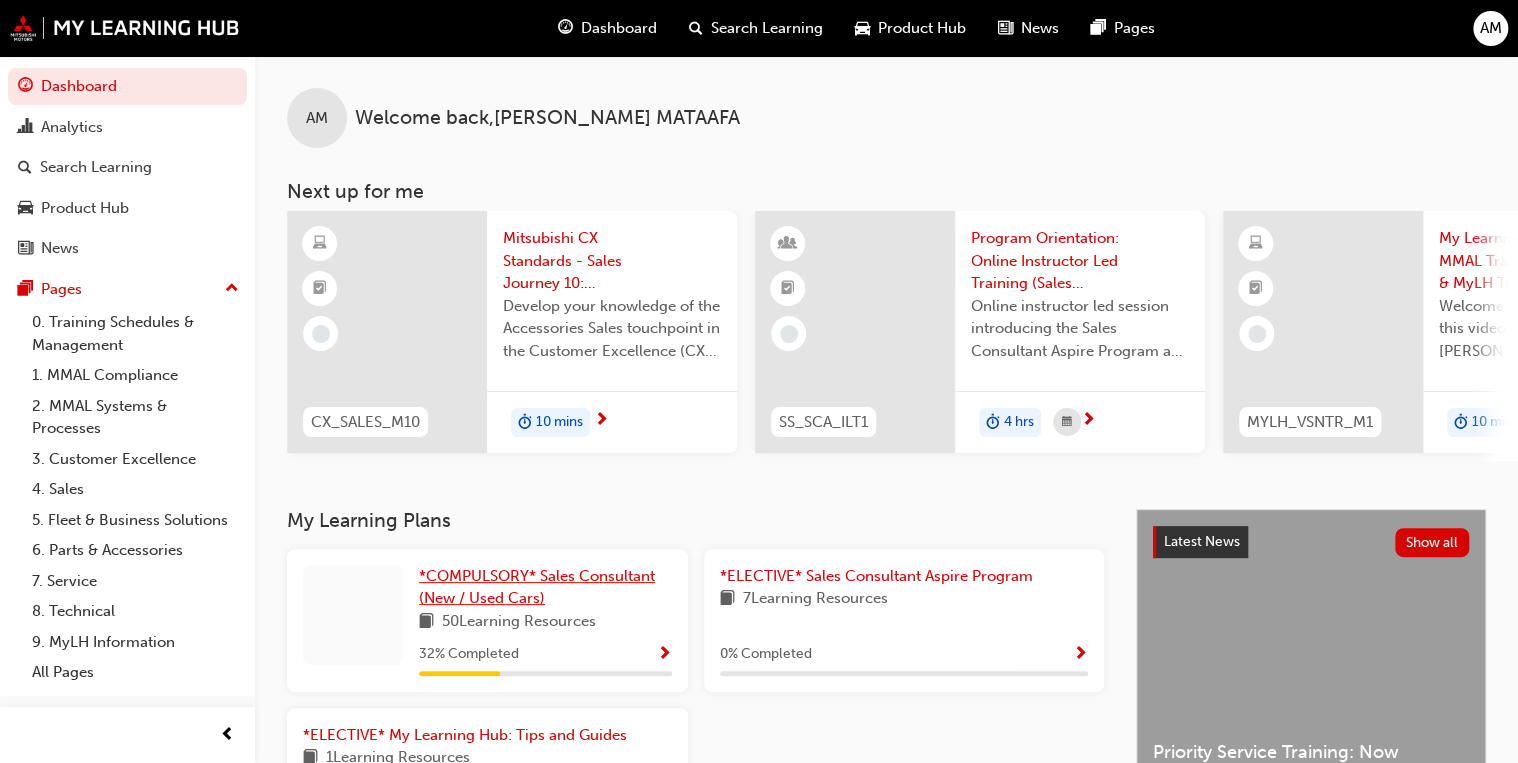 click on "*COMPULSORY* Sales Consultant (New / Used Cars)" at bounding box center [545, 587] 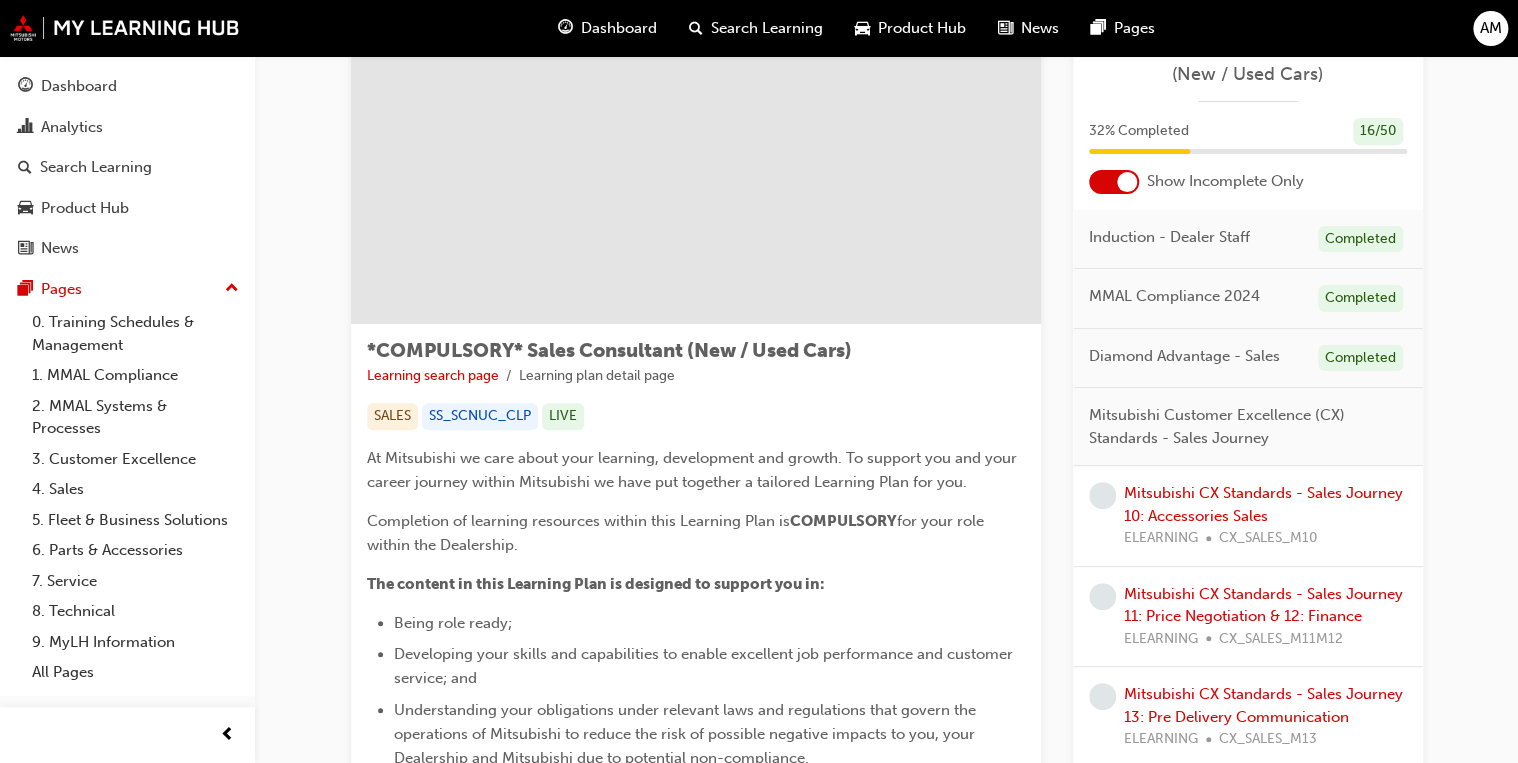 scroll, scrollTop: 160, scrollLeft: 0, axis: vertical 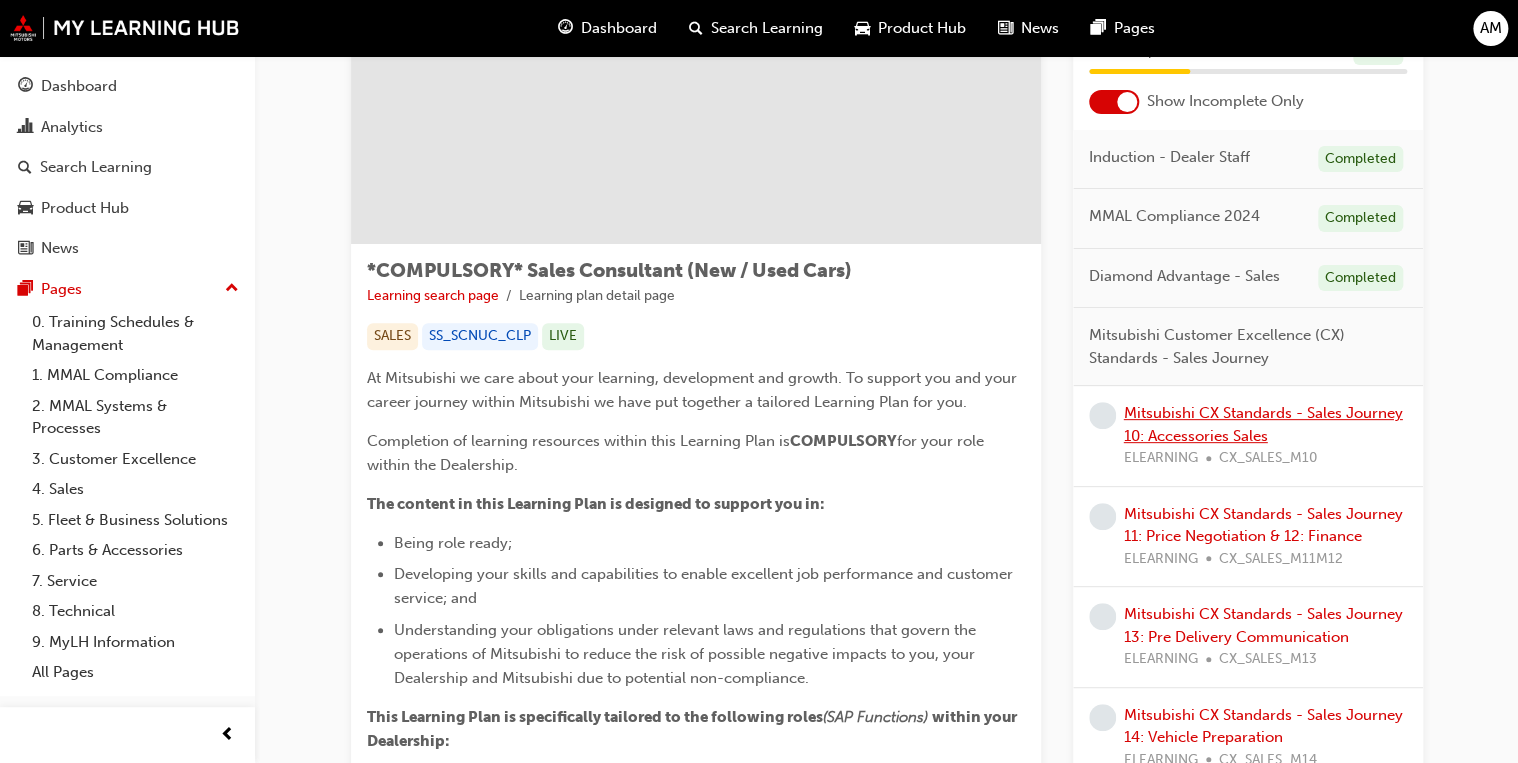 click on "Mitsubishi CX Standards - Sales Journey 10: Accessories Sales" at bounding box center [1263, 424] 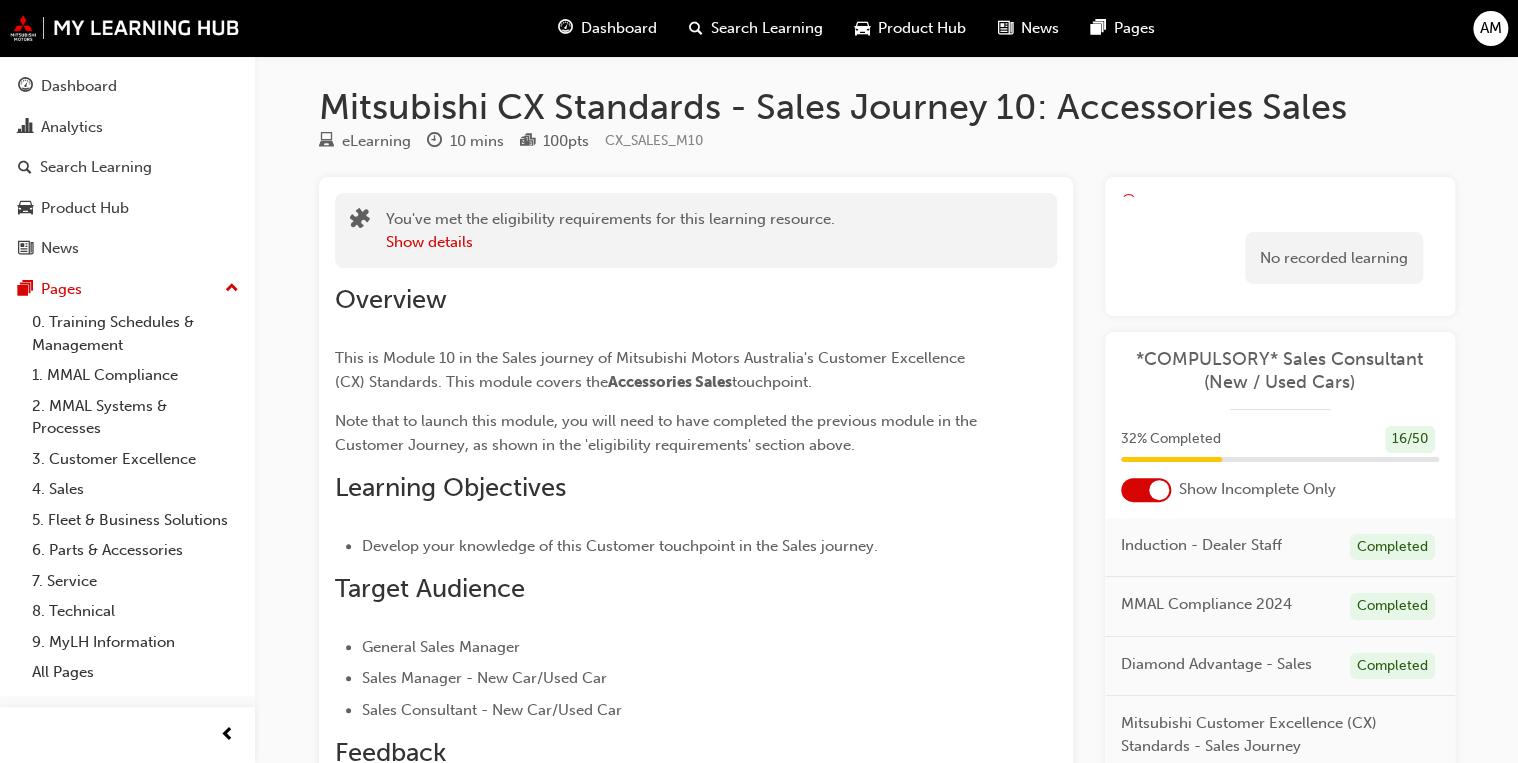scroll, scrollTop: 0, scrollLeft: 0, axis: both 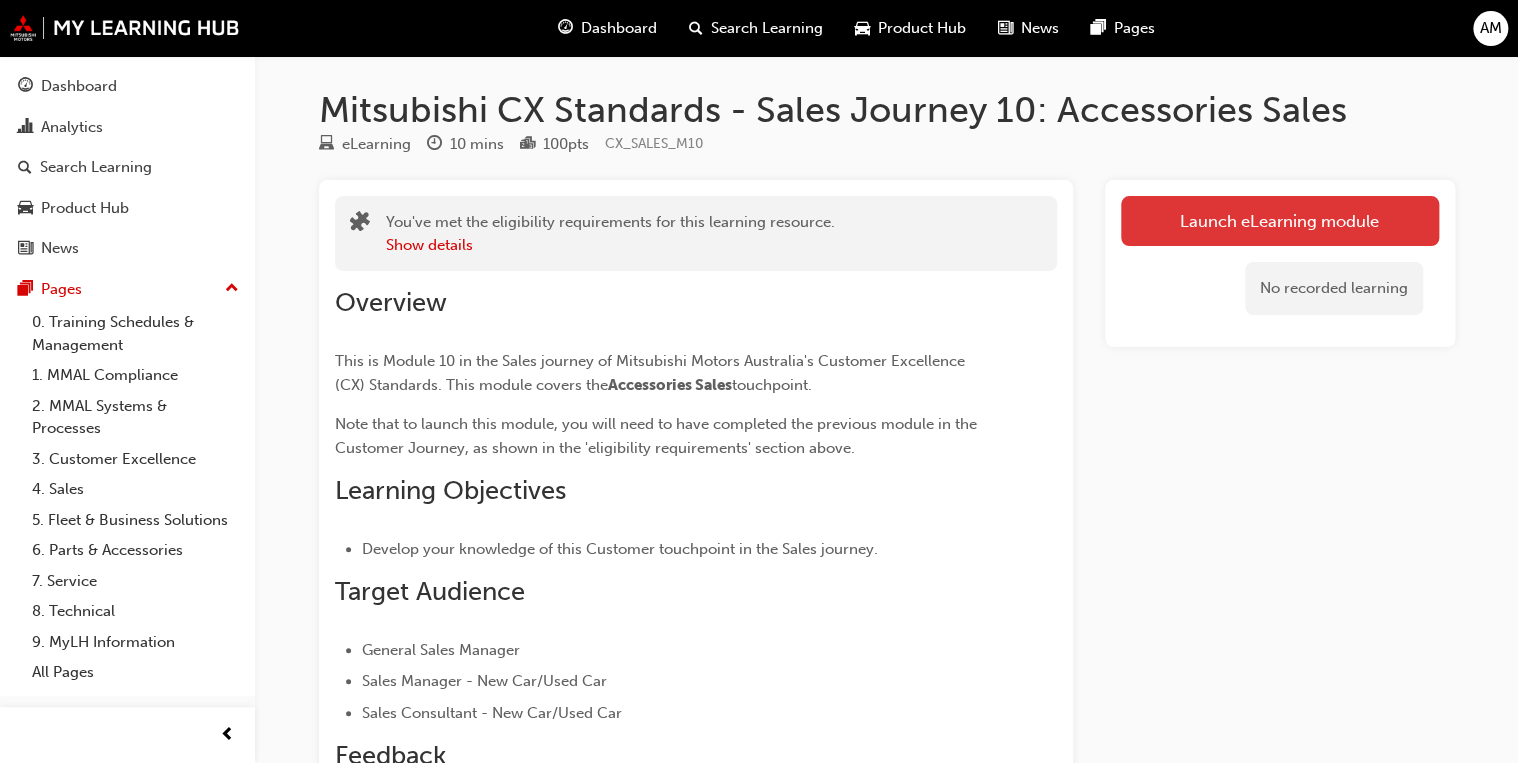 click on "Launch eLearning module" at bounding box center [1280, 221] 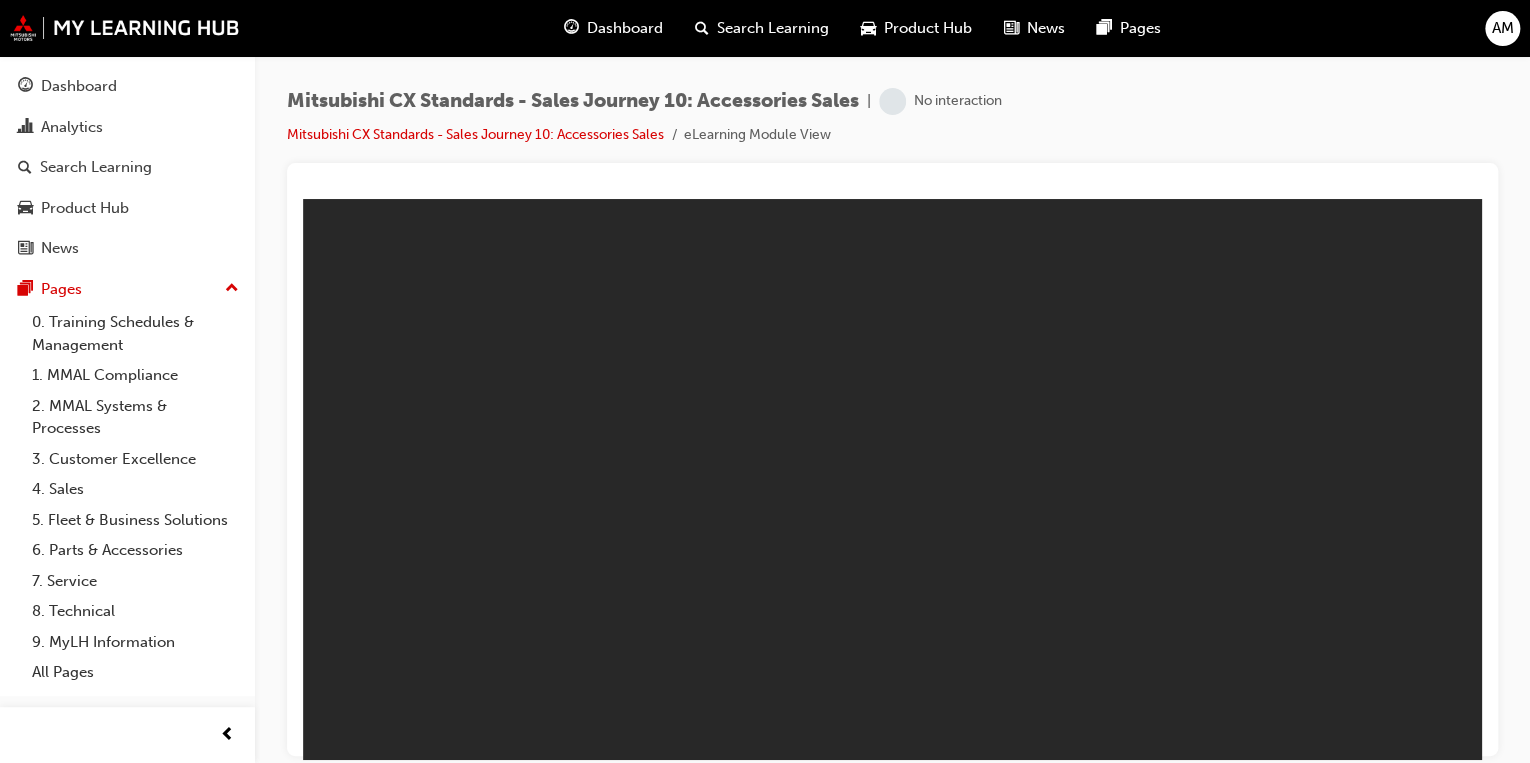 scroll, scrollTop: 0, scrollLeft: 0, axis: both 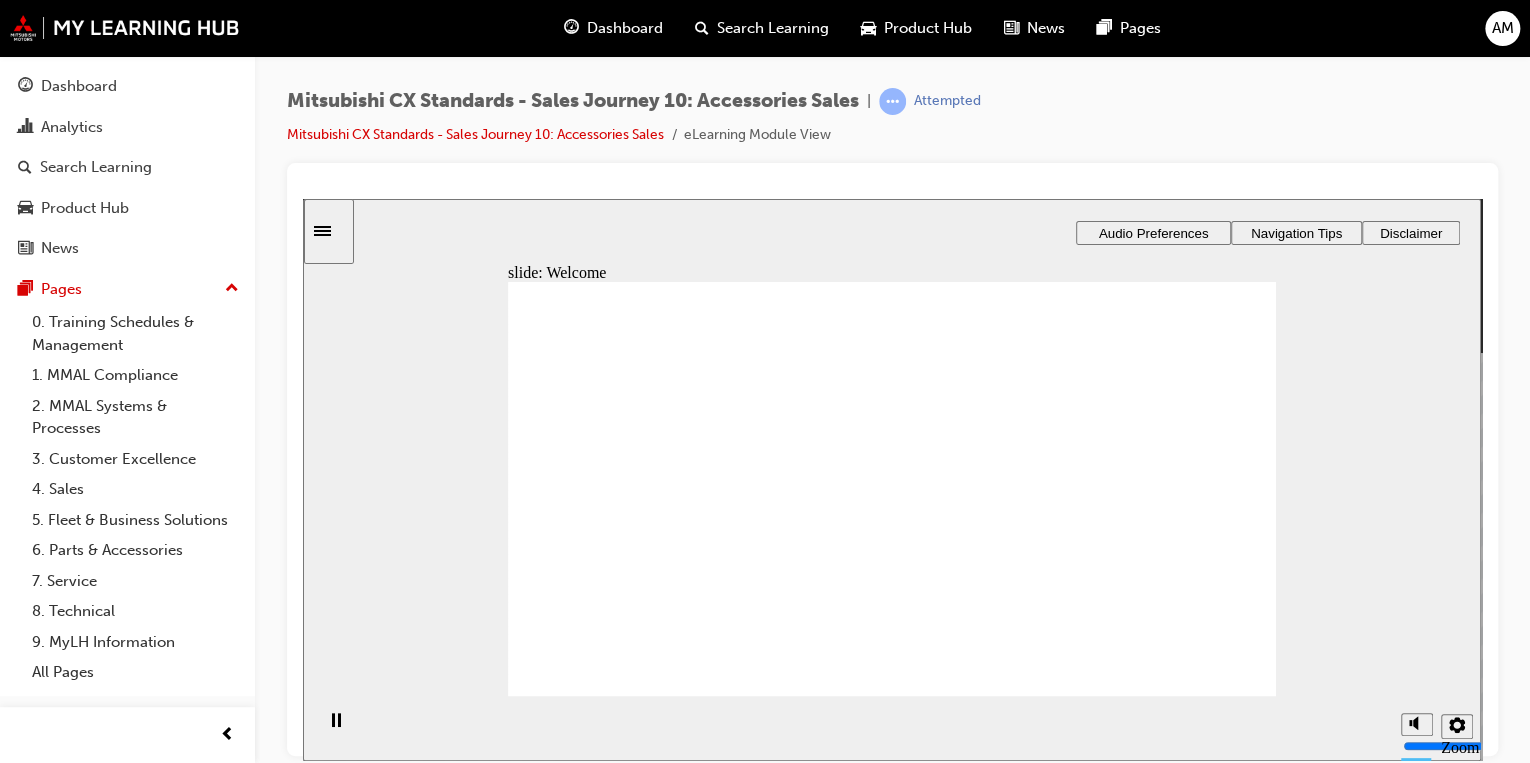 click 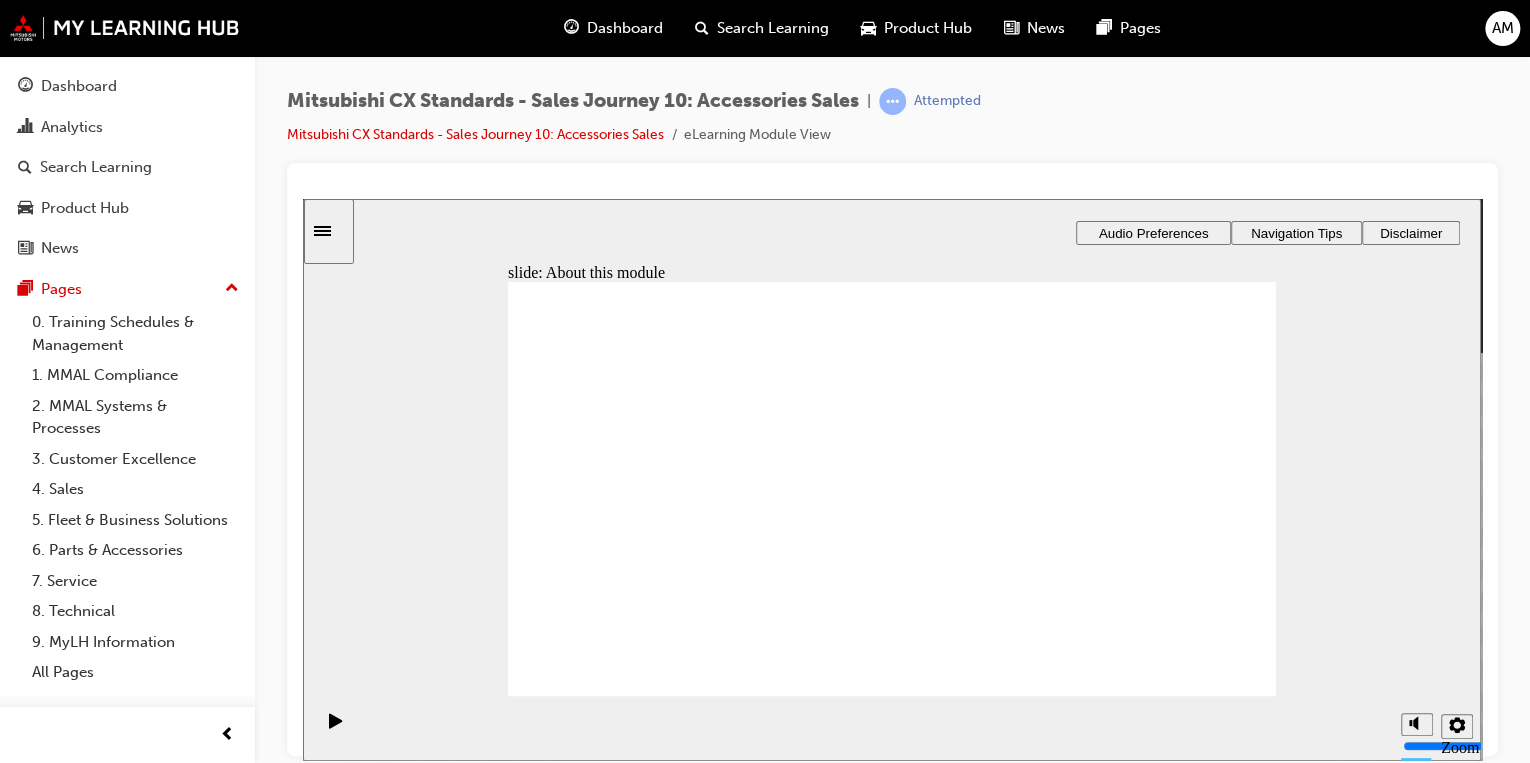 click 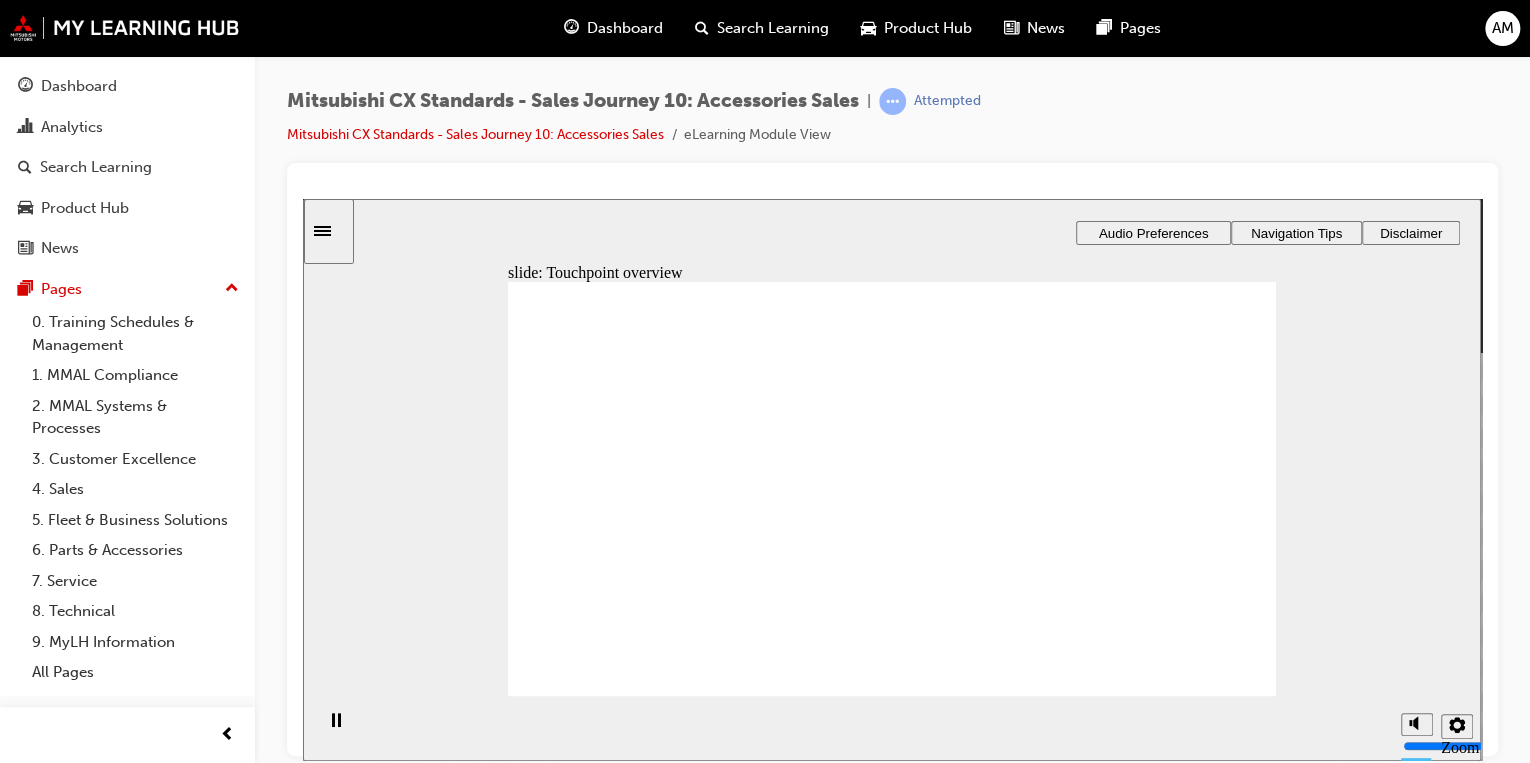 click 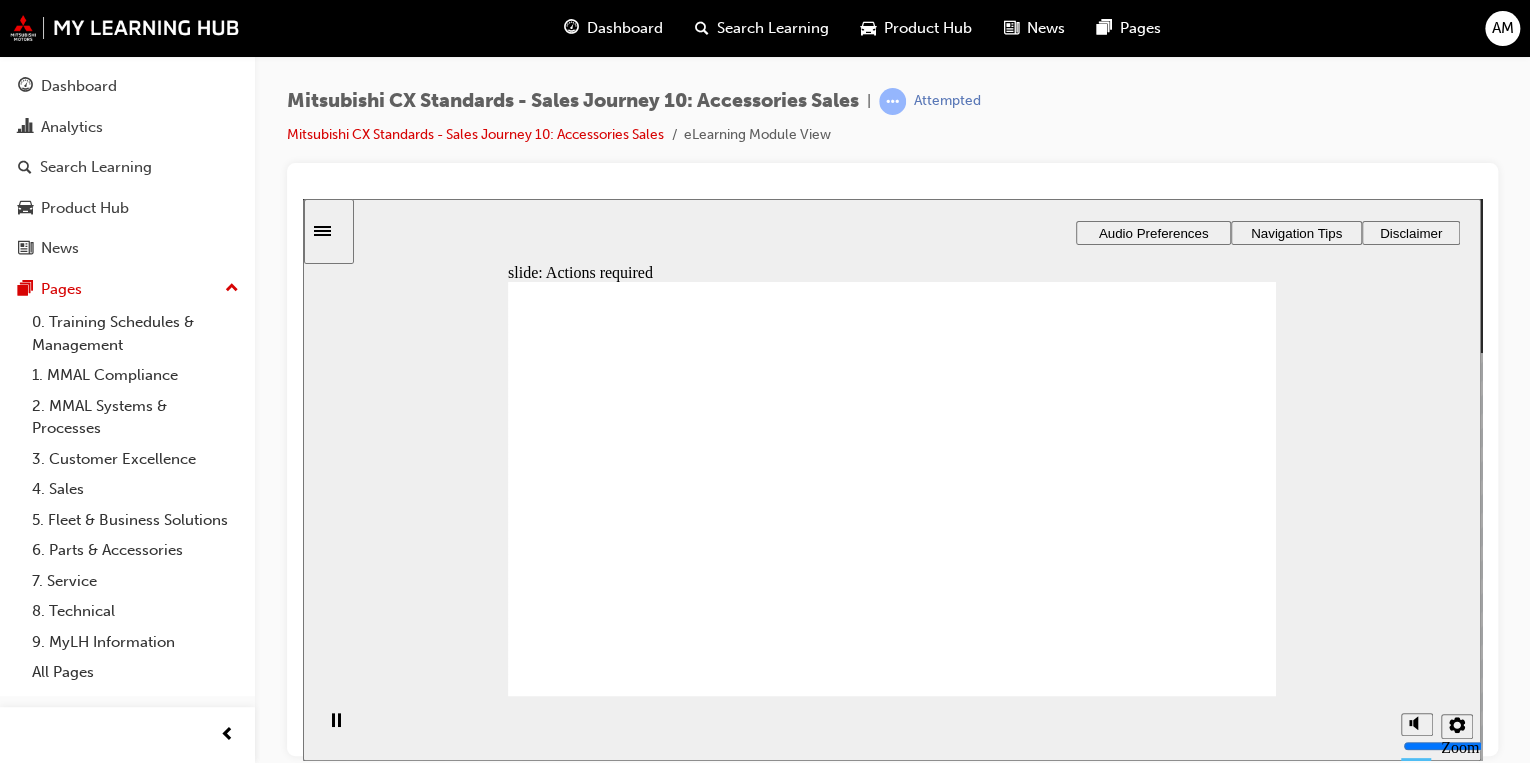 click 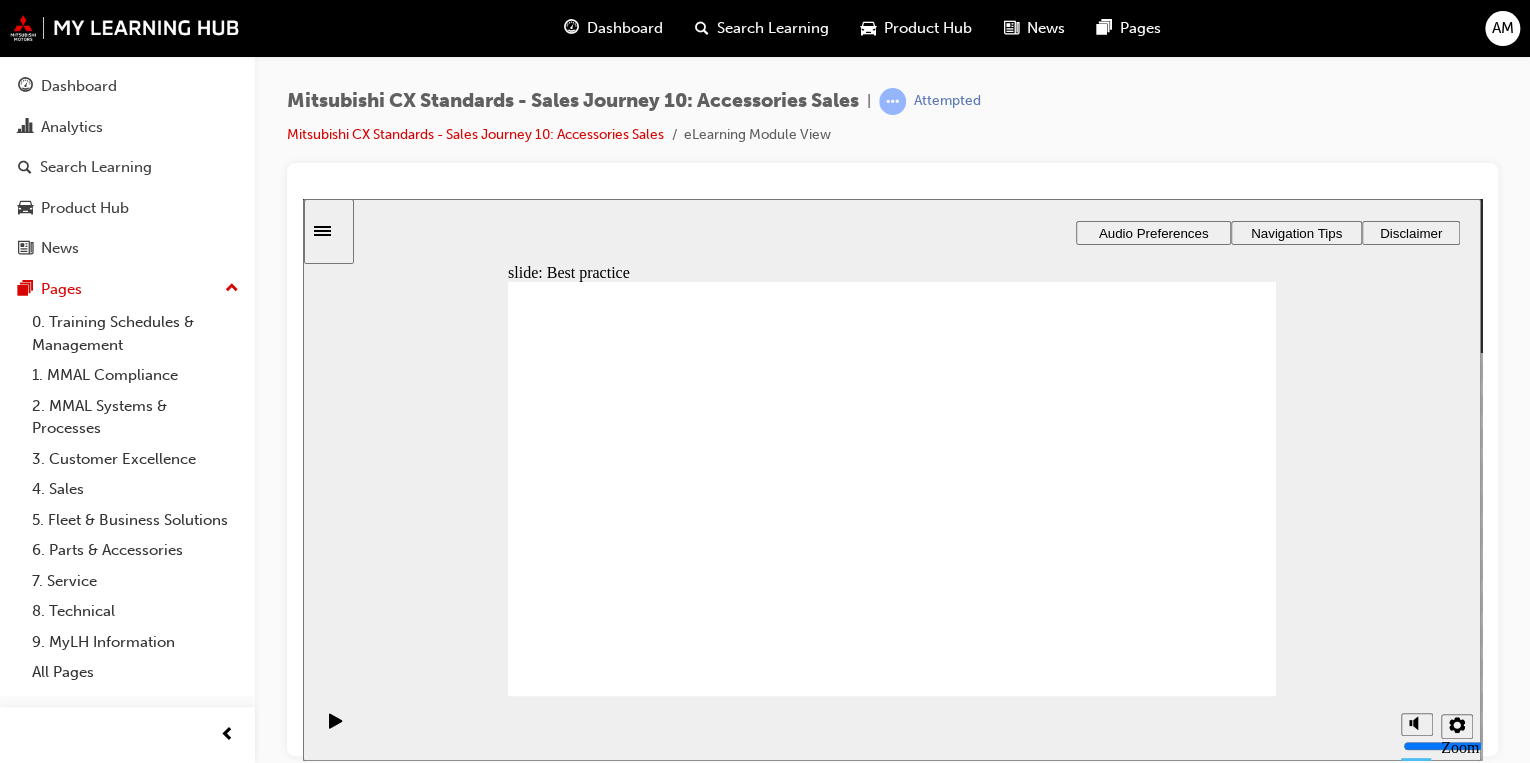 click 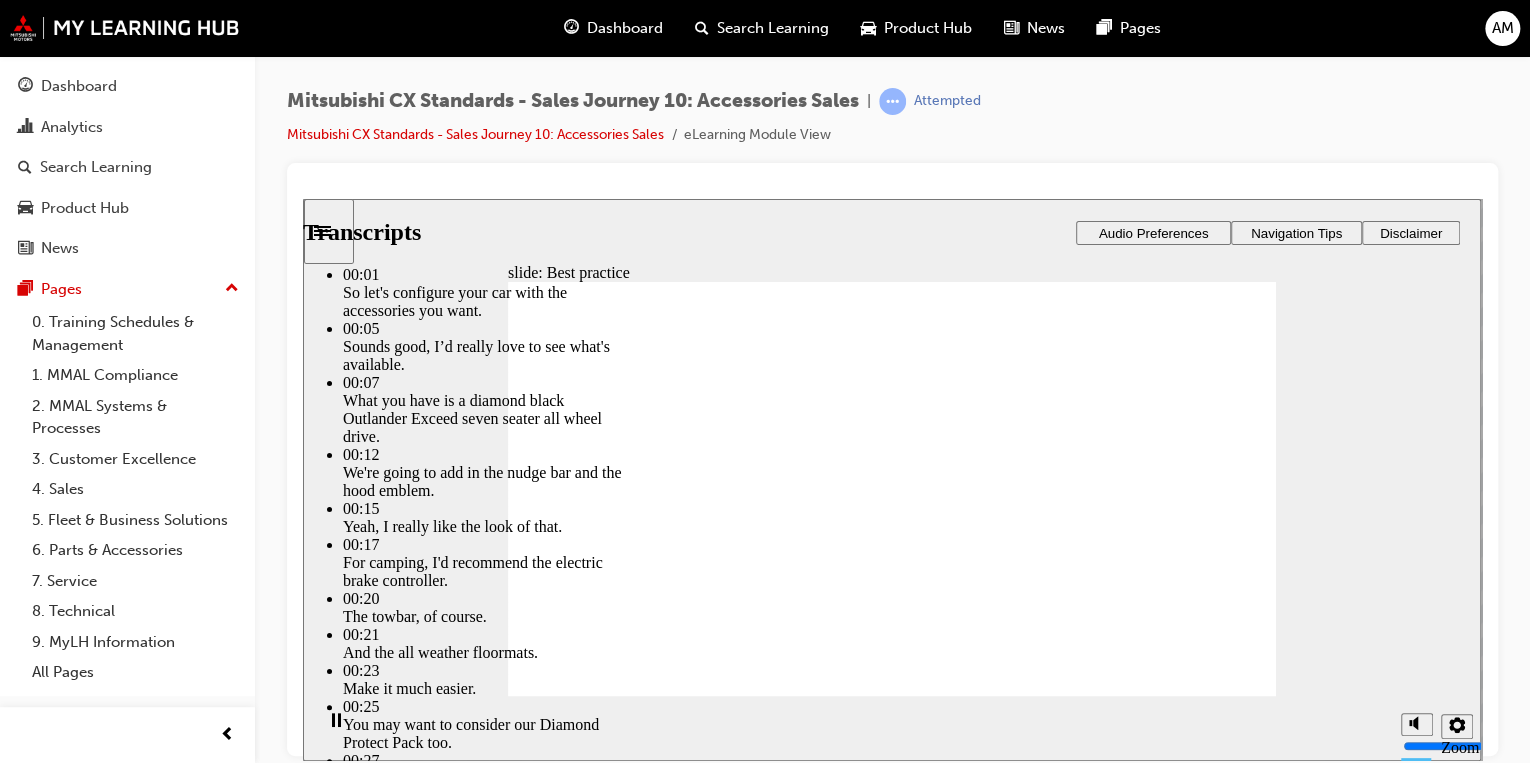 type on "3" 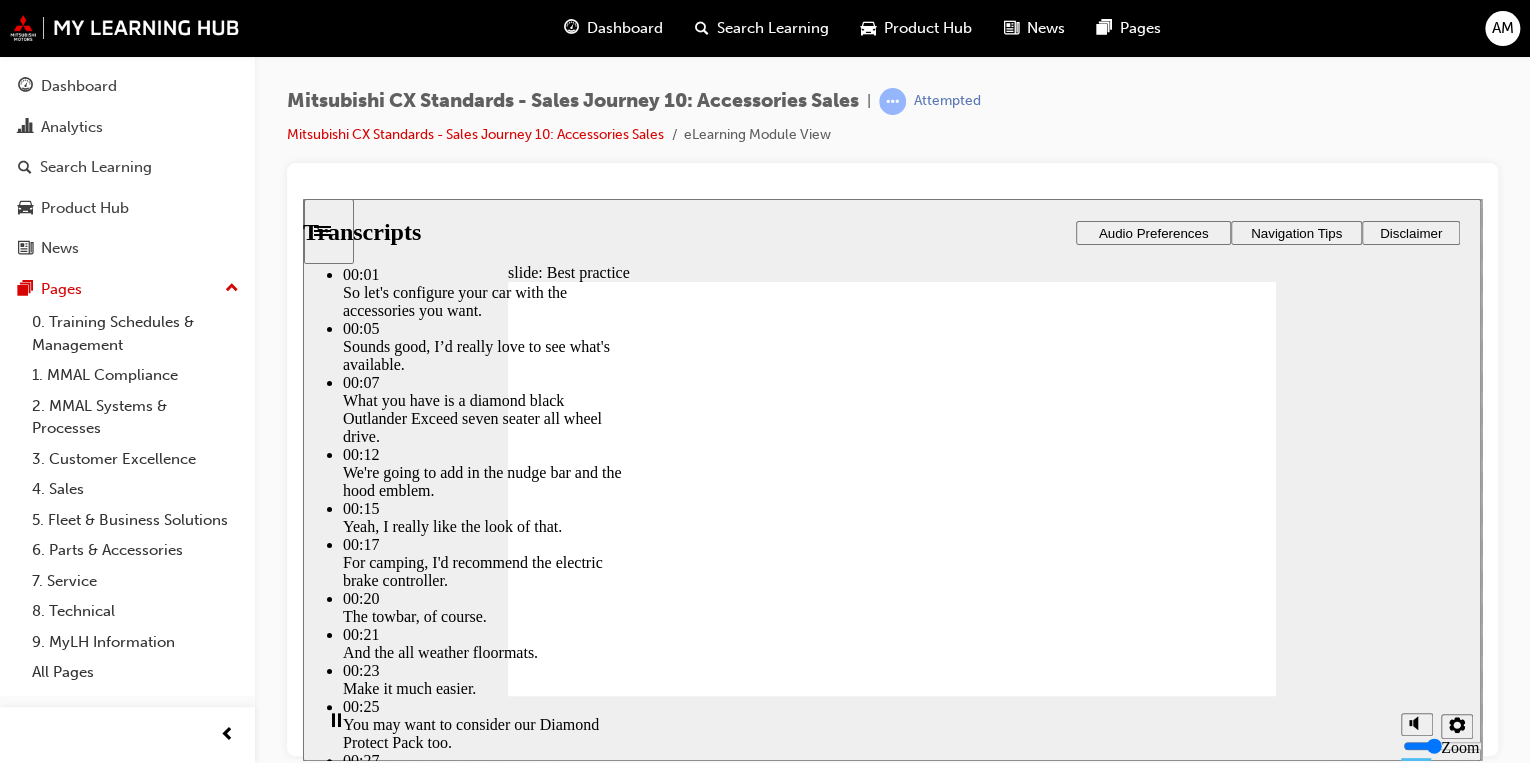 type on "3" 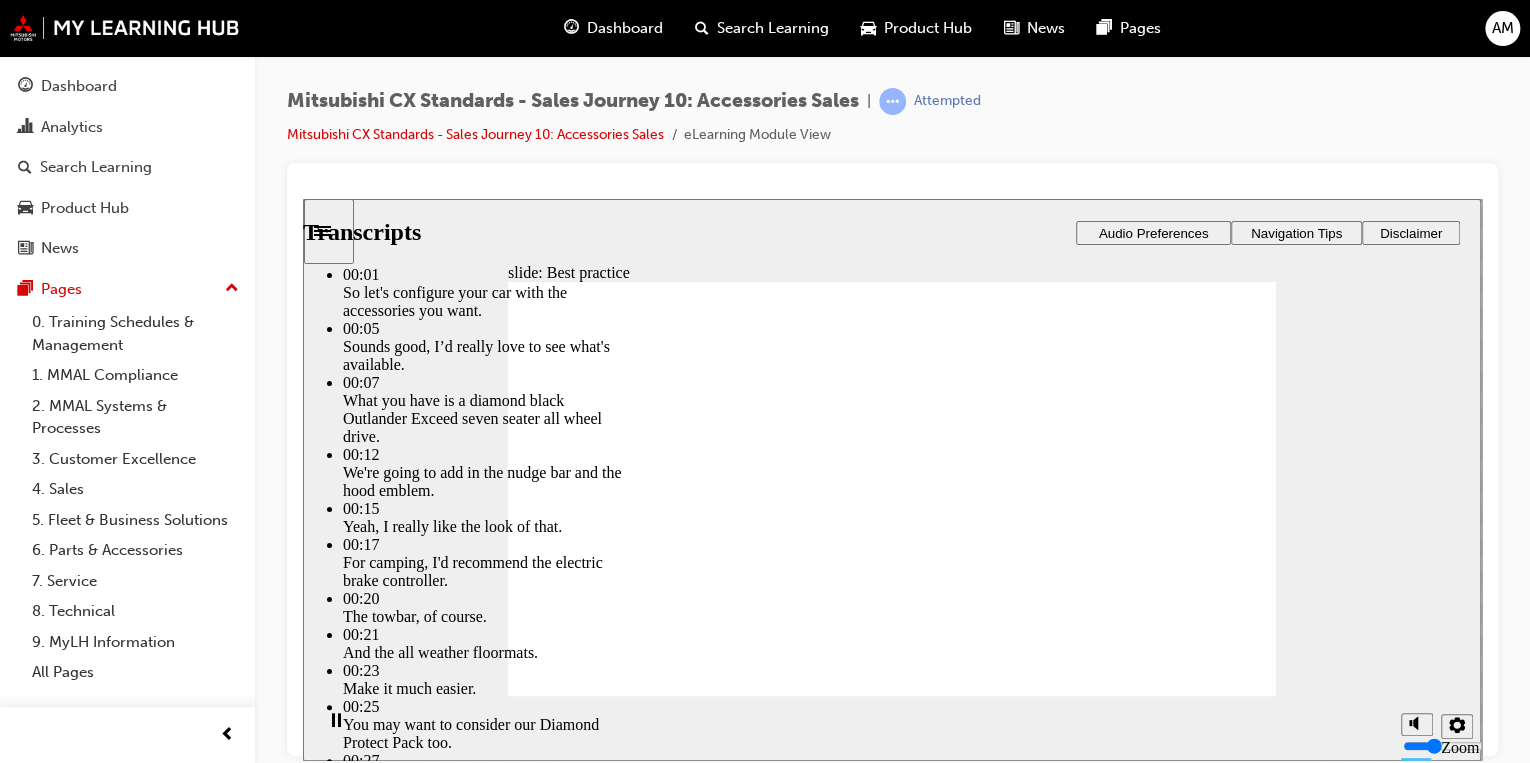 type on "3" 